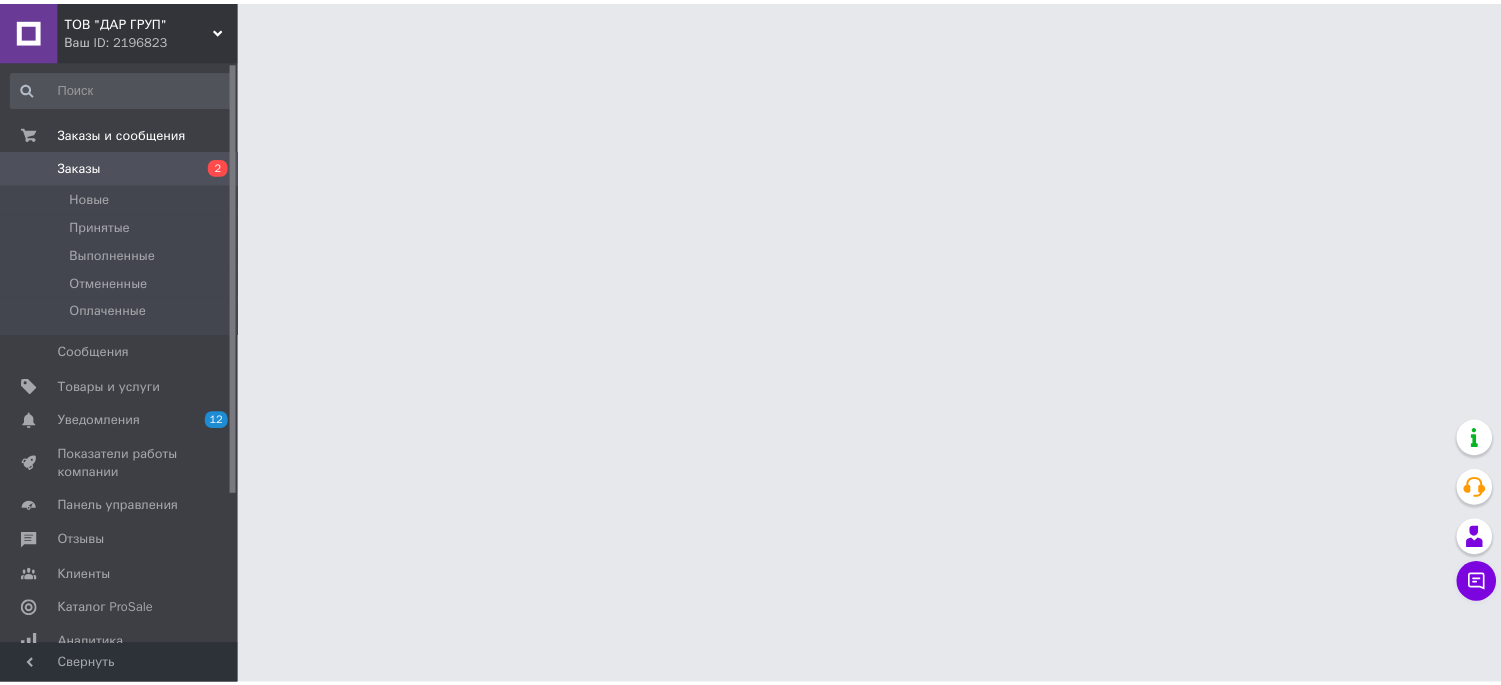 scroll, scrollTop: 0, scrollLeft: 0, axis: both 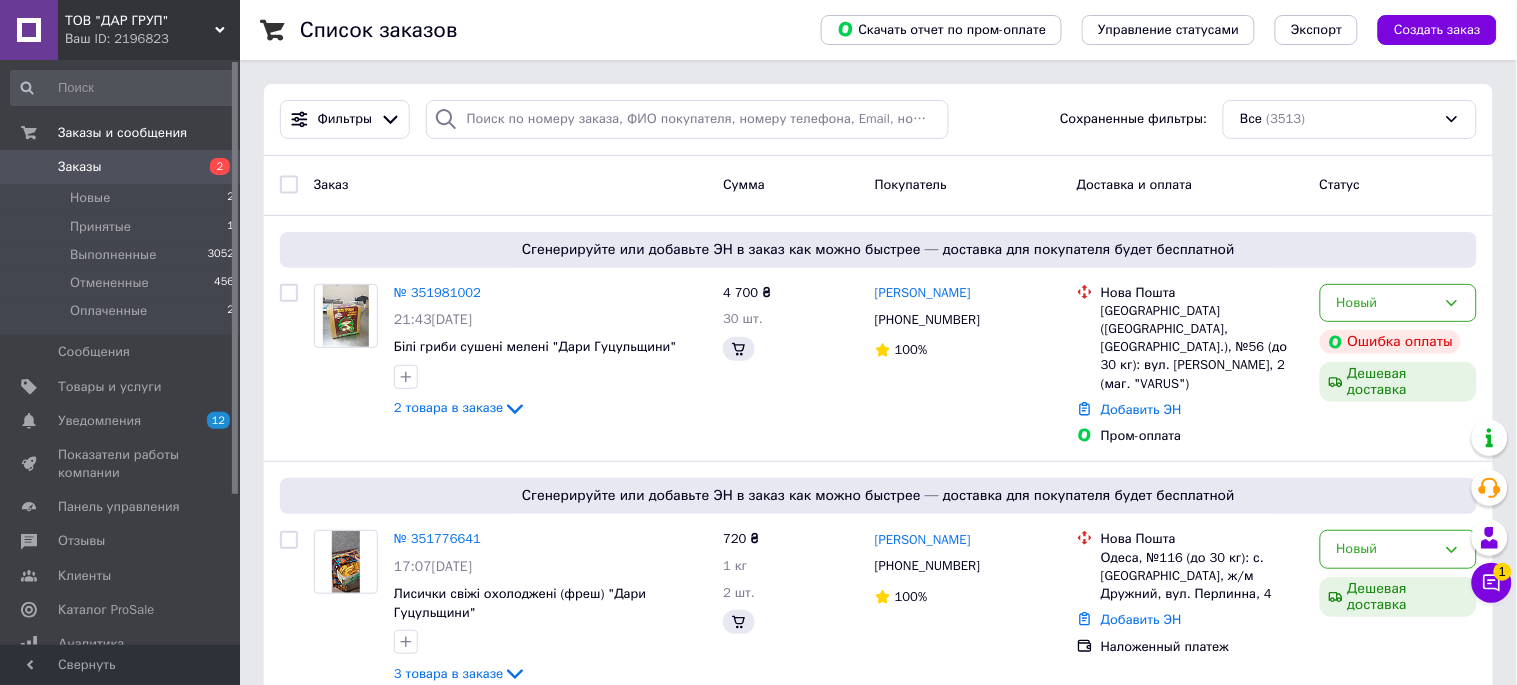 click on "Список заказов   Скачать отчет по пром-оплате Управление статусами Экспорт Создать заказ Фильтры Сохраненные фильтры: Все (3513) Заказ Сумма Покупатель Доставка и оплата Статус Сгенерируйте или добавьте ЭН в заказ как можно быстрее — доставка для покупателя будет бесплатной № 351981002 21:43[DATE] Білі гриби сушені мелені "Дари [GEOGRAPHIC_DATA]" 2 товара в заказе 4 700 ₴ 30 шт. [PERSON_NAME] [PHONE_NUMBER] 100% Нова Пошта Запоріжжя ([GEOGRAPHIC_DATA], [GEOGRAPHIC_DATA].), №56 (до 30 кг): вул. [PERSON_NAME], 2 (маг. "VARUS") Добавить ЭН Пром-оплата Новый Ошибка оплаты Дешевая доставка № 351776641 720 ₴ 100%" at bounding box center [878, 9793] 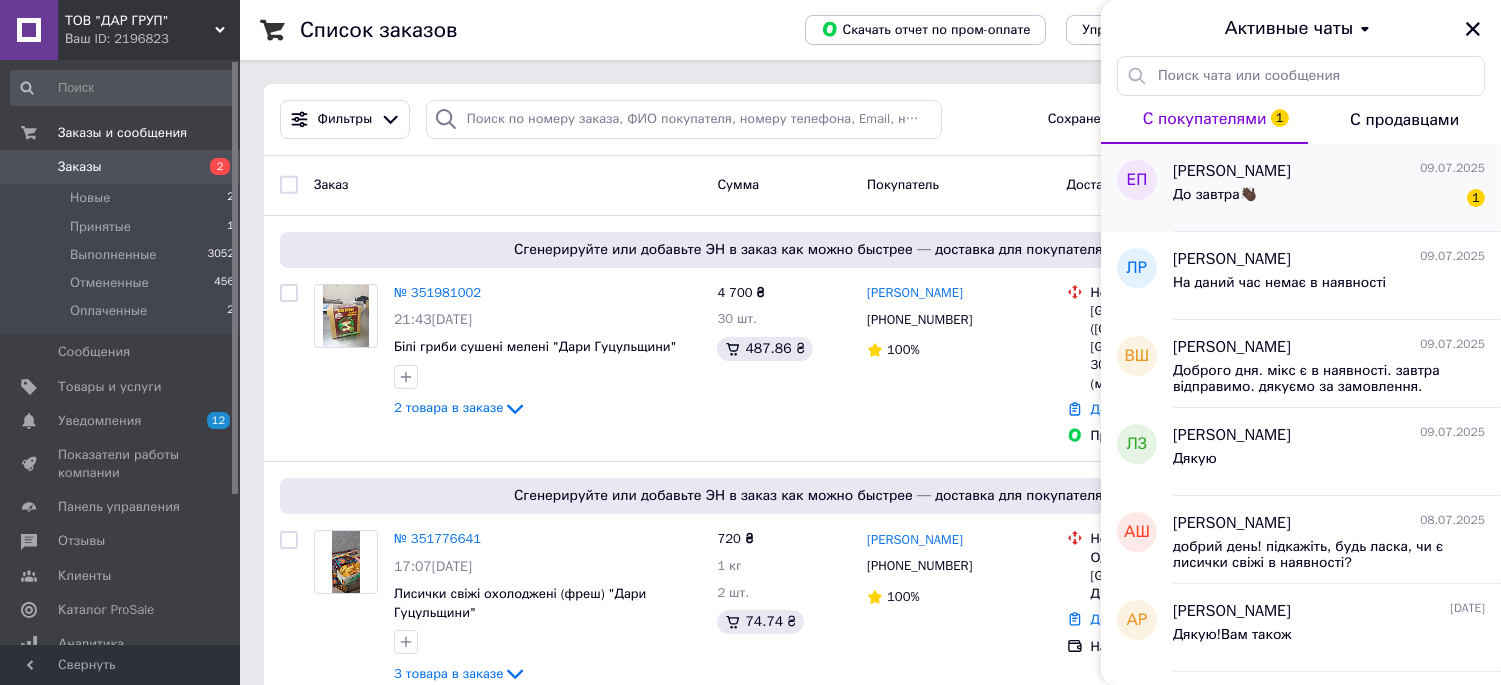 click on "До завтра👋🏿" at bounding box center [1215, 195] 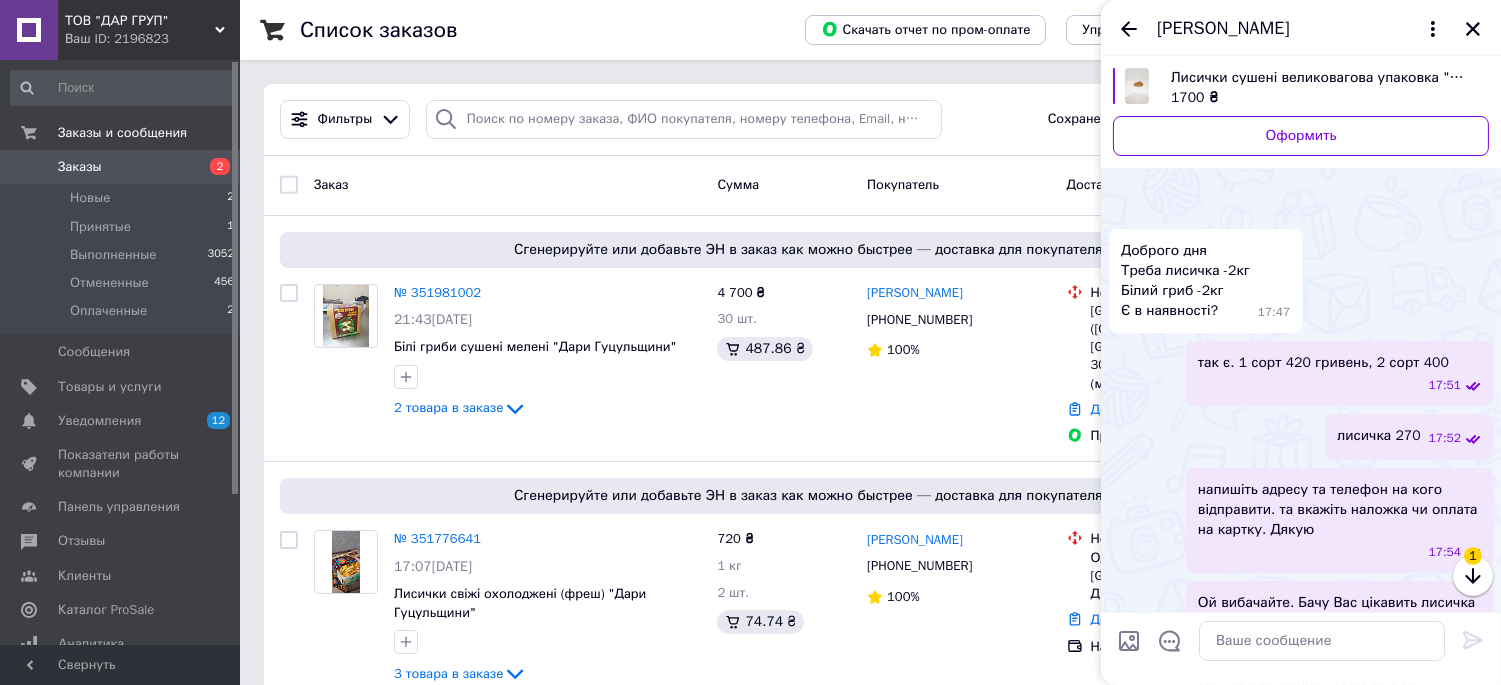 scroll, scrollTop: 1460, scrollLeft: 0, axis: vertical 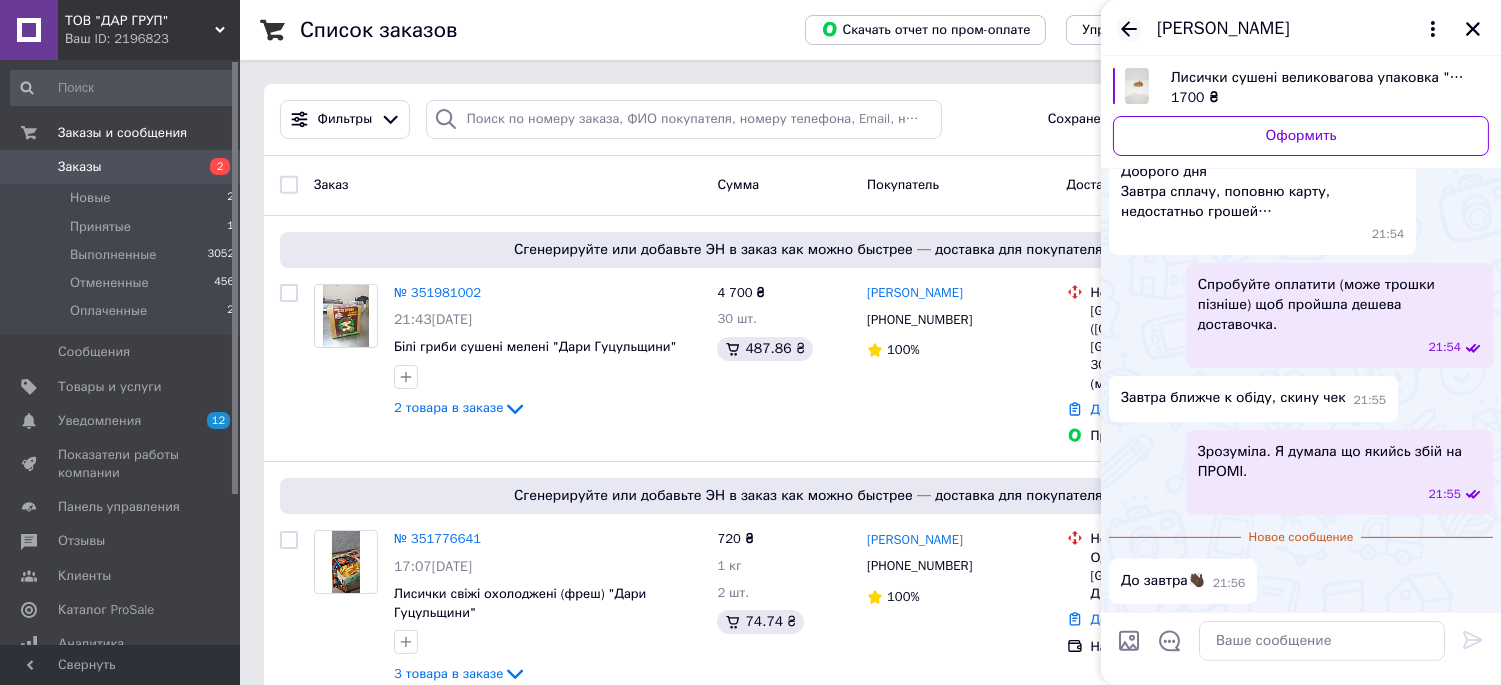 click 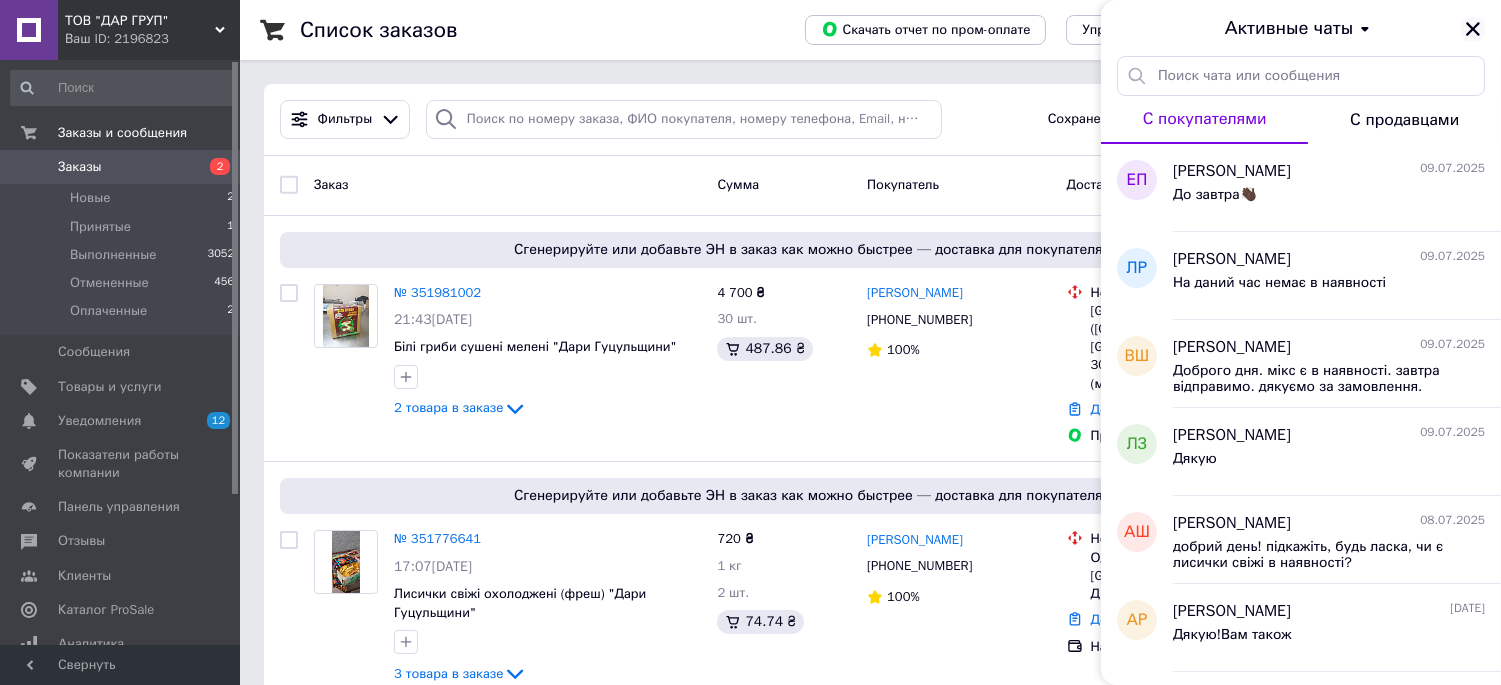 click 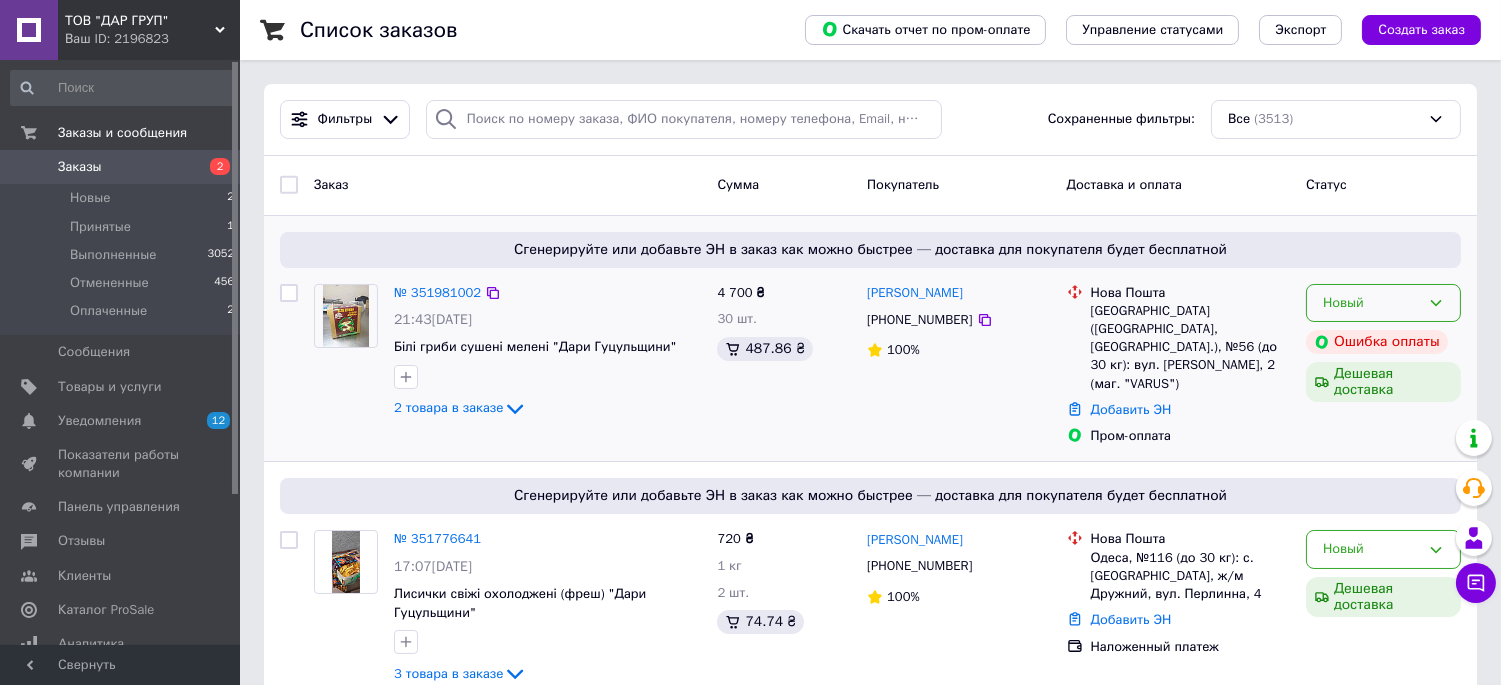 click 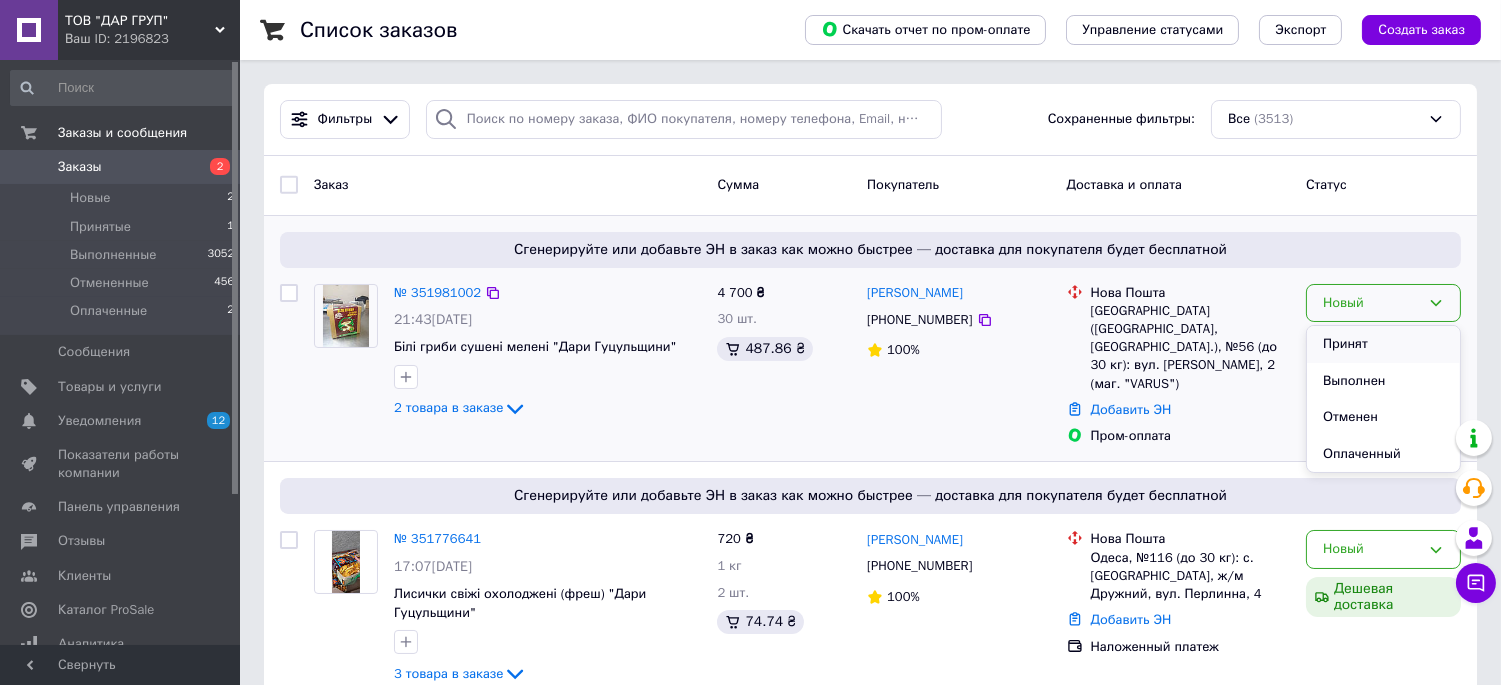 click on "Принят" at bounding box center (1383, 344) 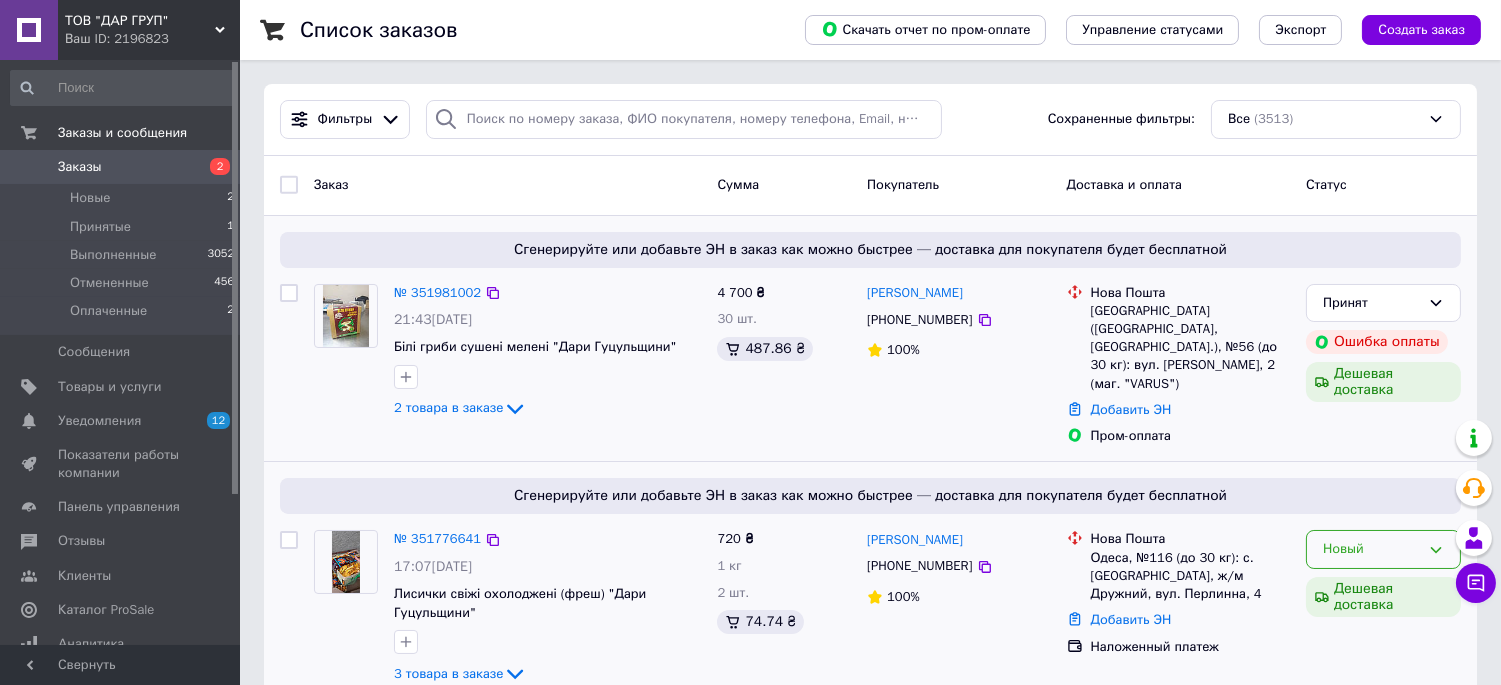 click on "Новый" at bounding box center (1383, 549) 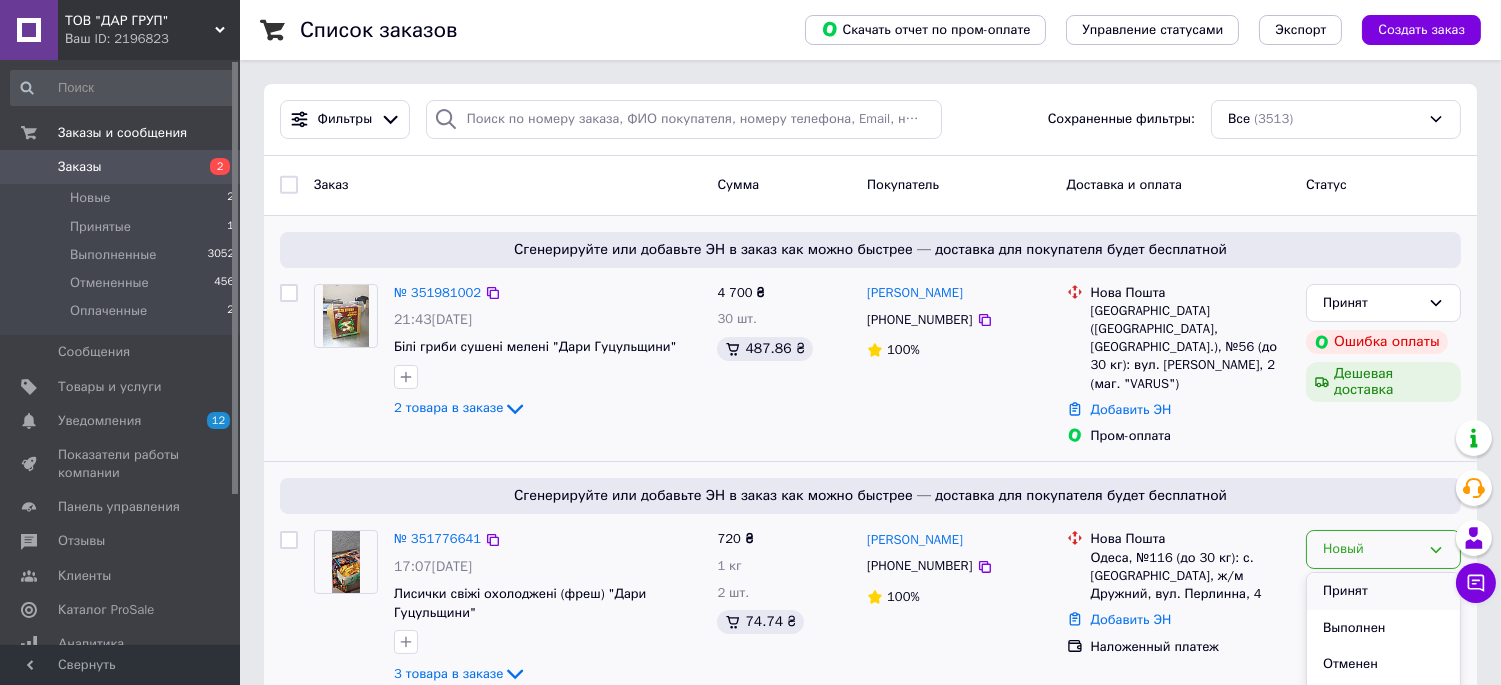 click on "Принят" at bounding box center (1383, 591) 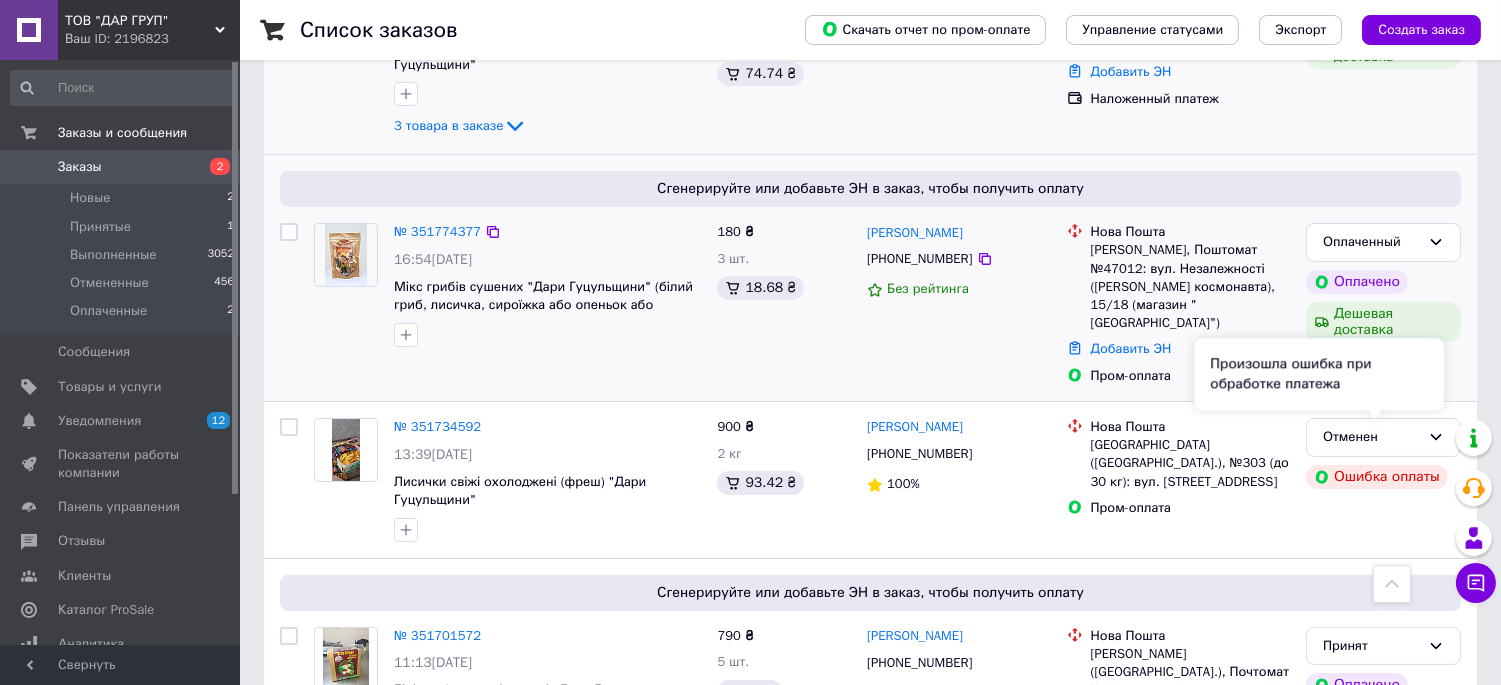 scroll, scrollTop: 555, scrollLeft: 0, axis: vertical 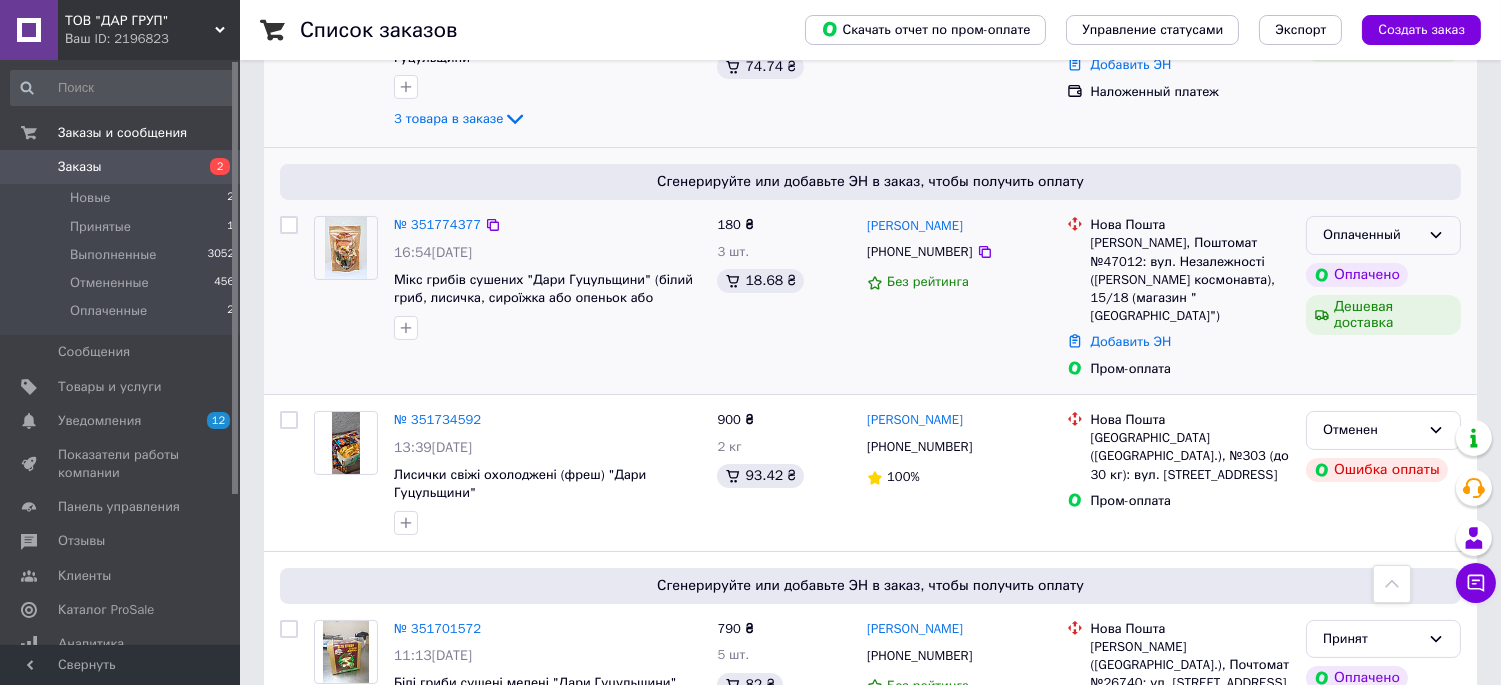 click 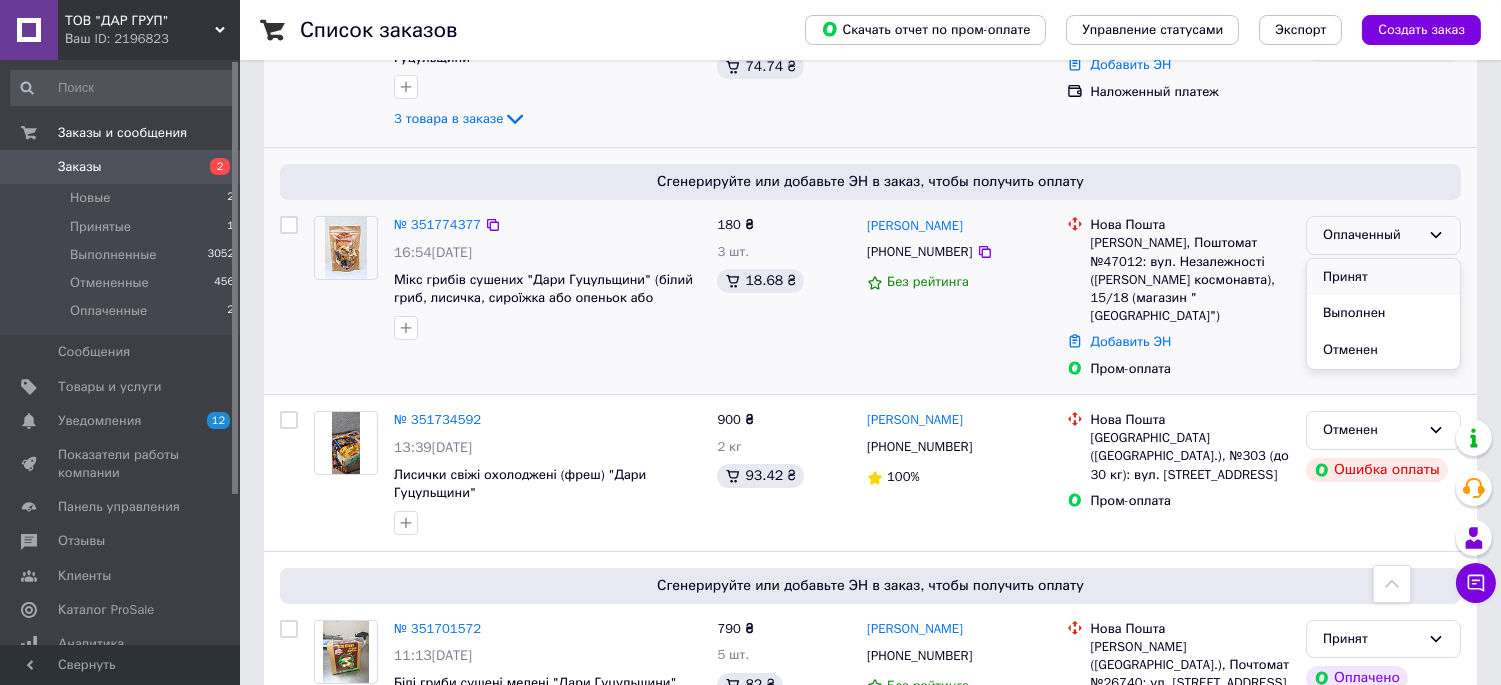 click on "Принят" at bounding box center (1383, 277) 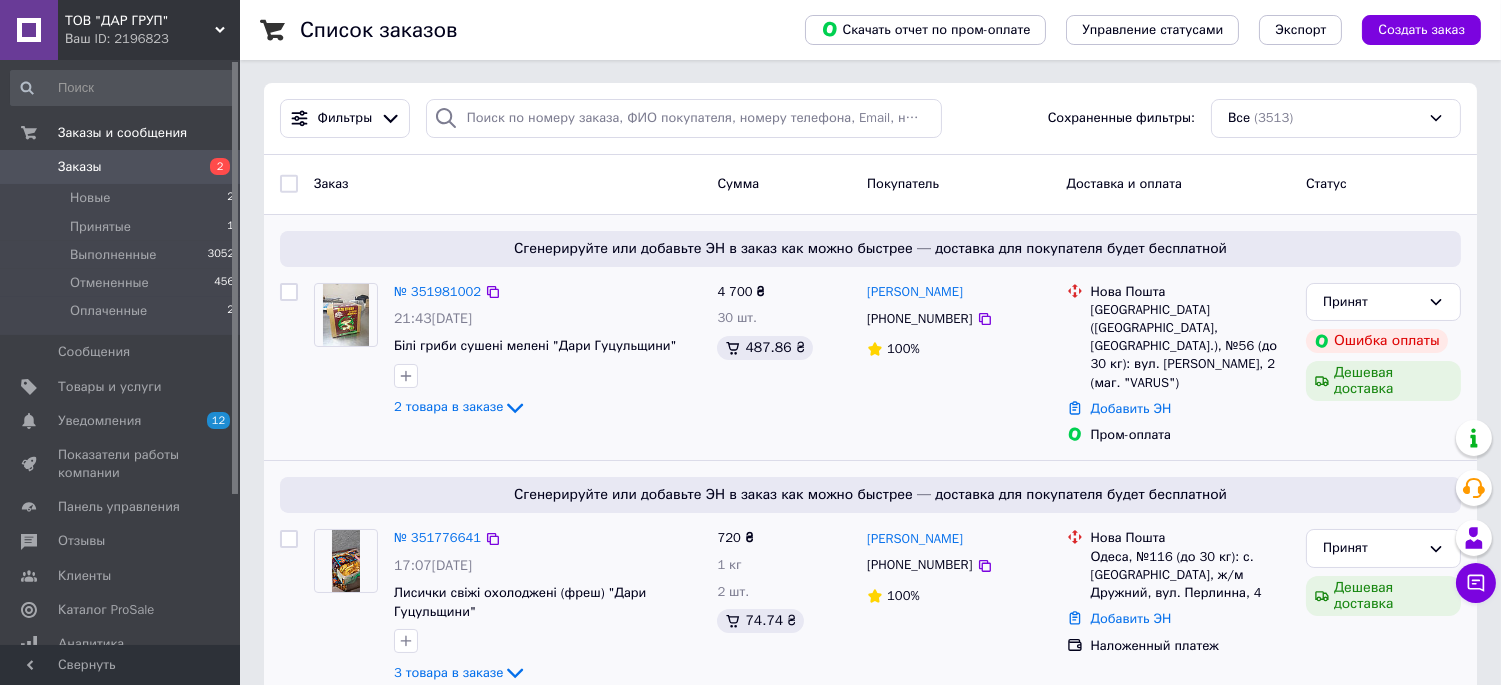 scroll, scrollTop: 0, scrollLeft: 0, axis: both 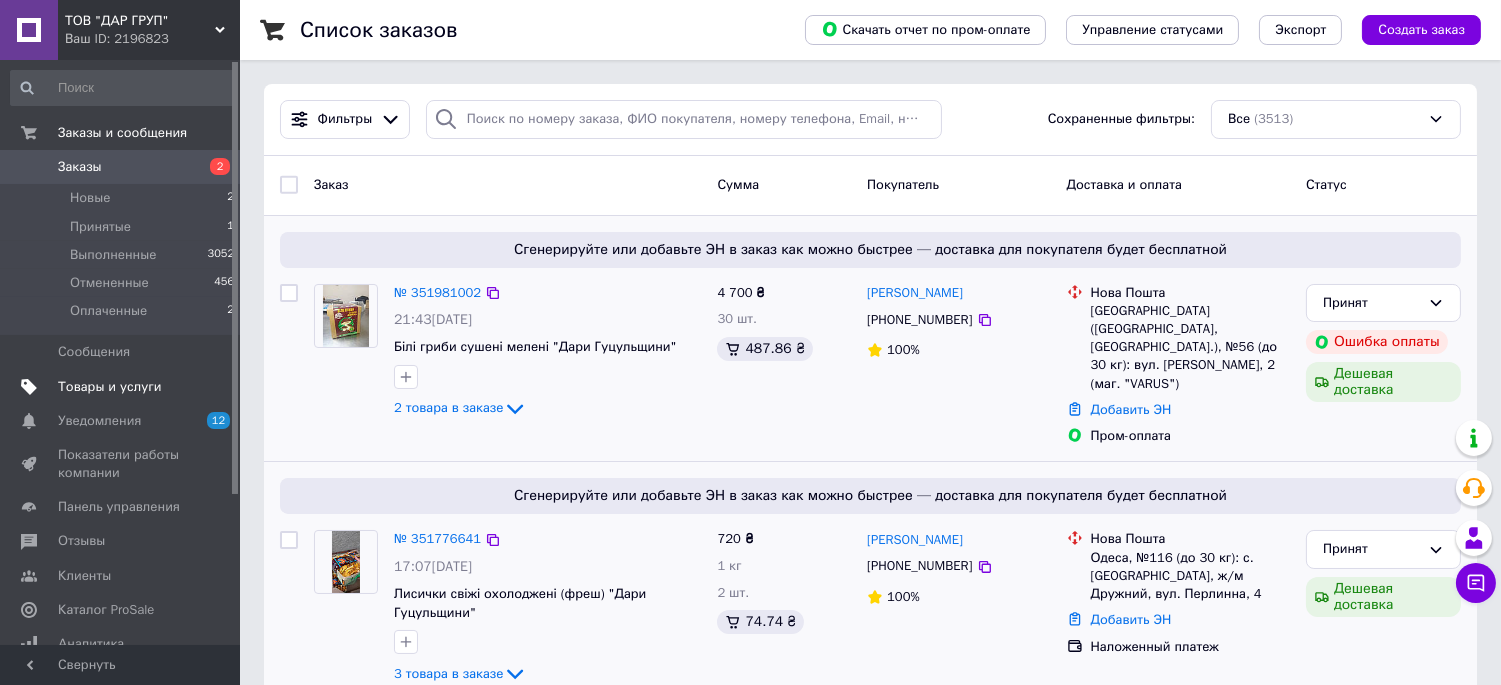 click on "Товары и услуги" at bounding box center [110, 387] 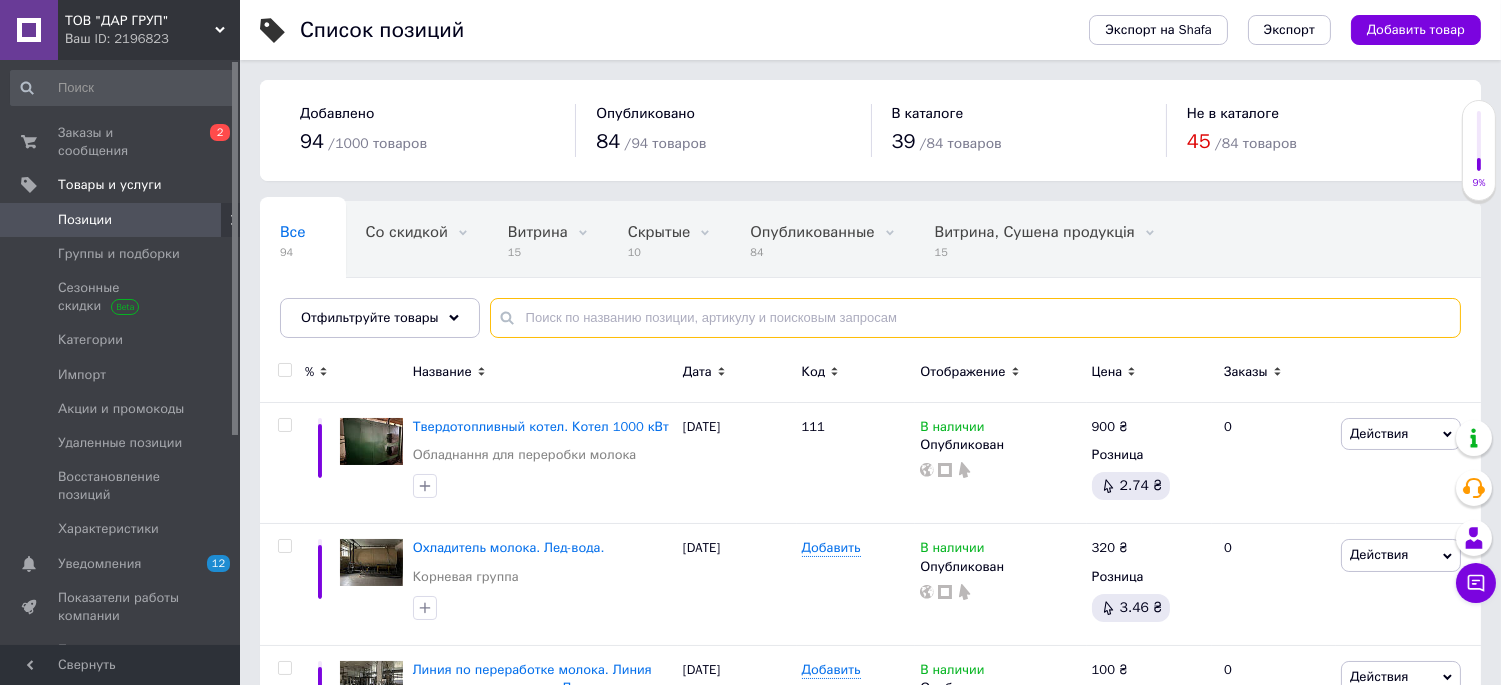 click at bounding box center (975, 318) 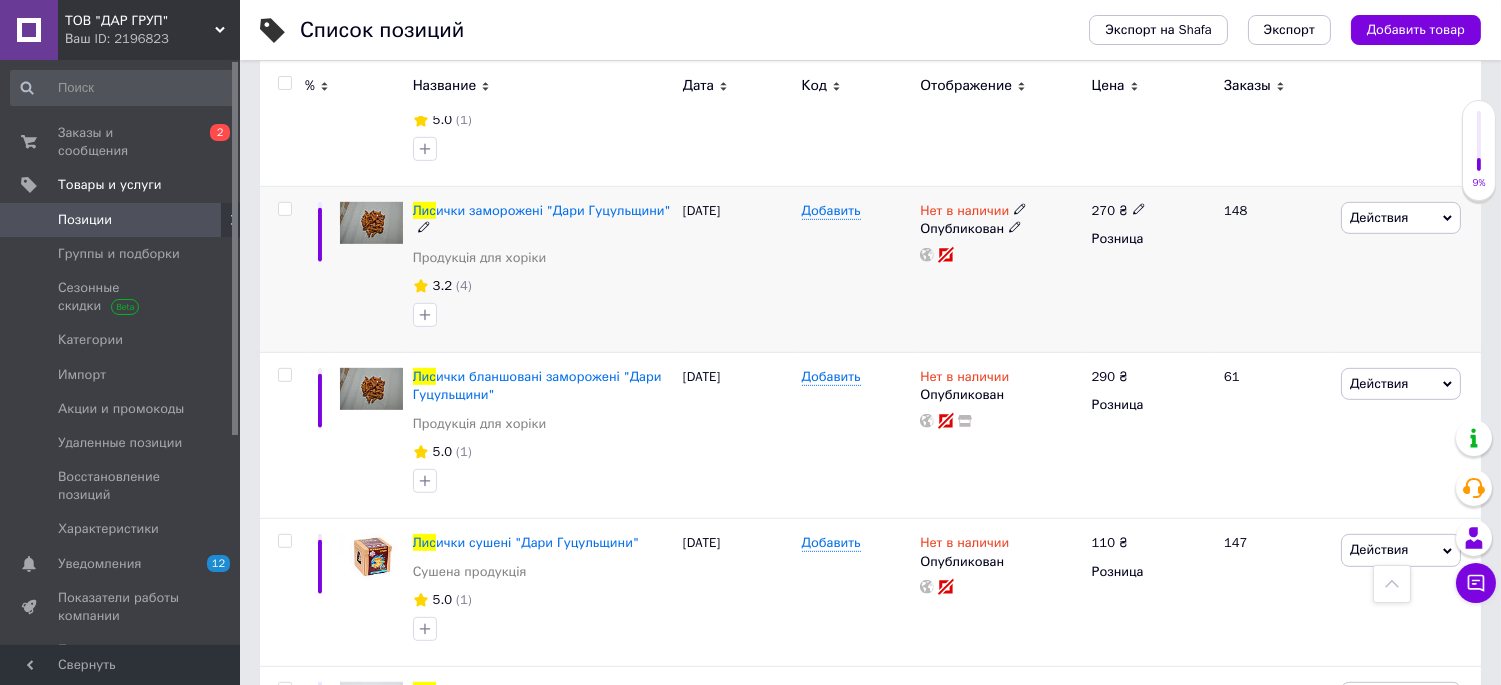 scroll, scrollTop: 1888, scrollLeft: 0, axis: vertical 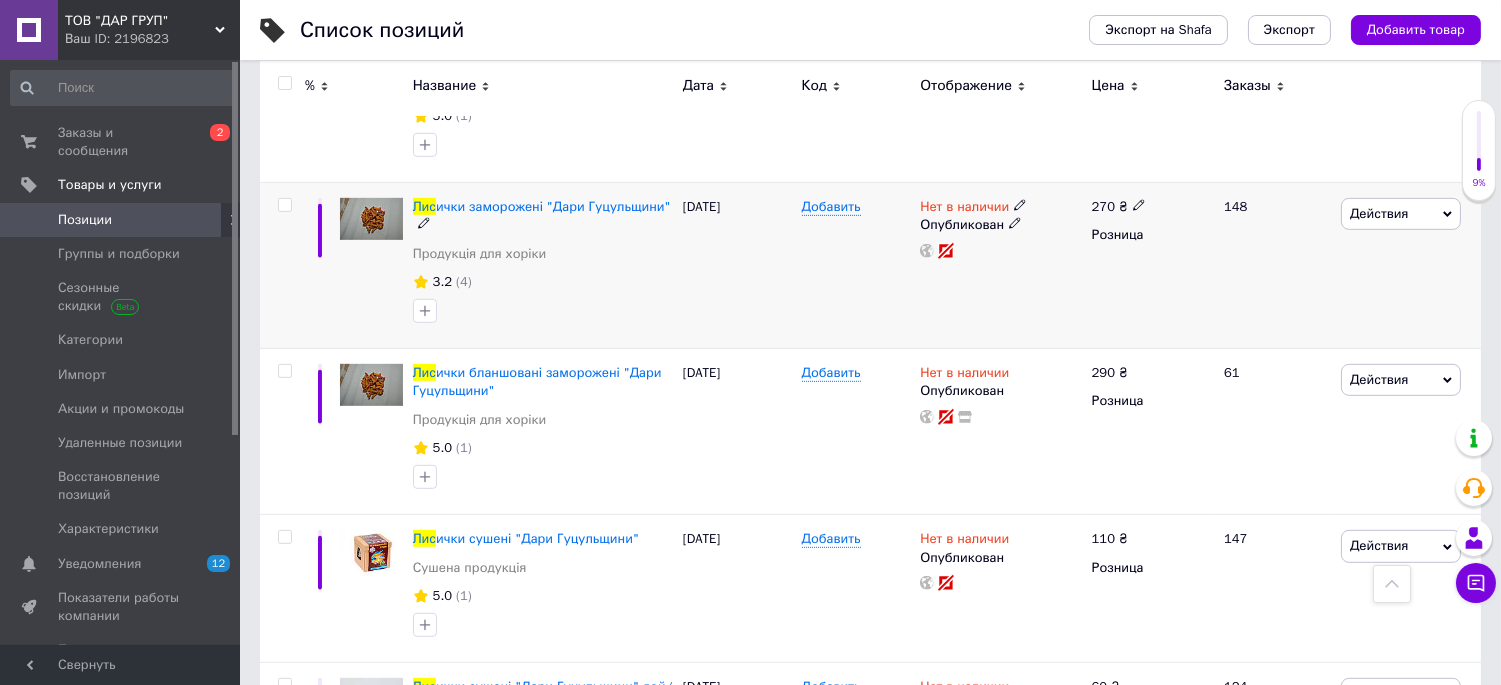 type on "лис" 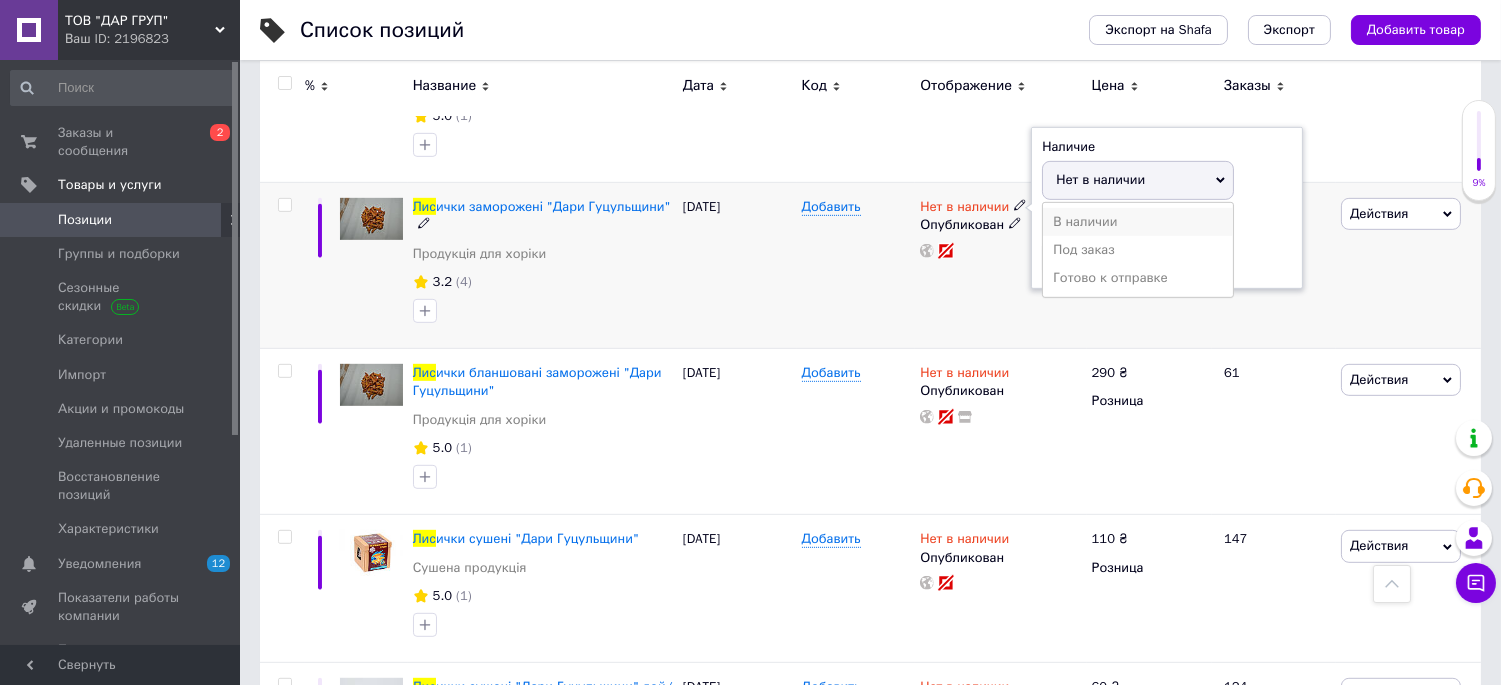 click on "В наличии" at bounding box center [1138, 222] 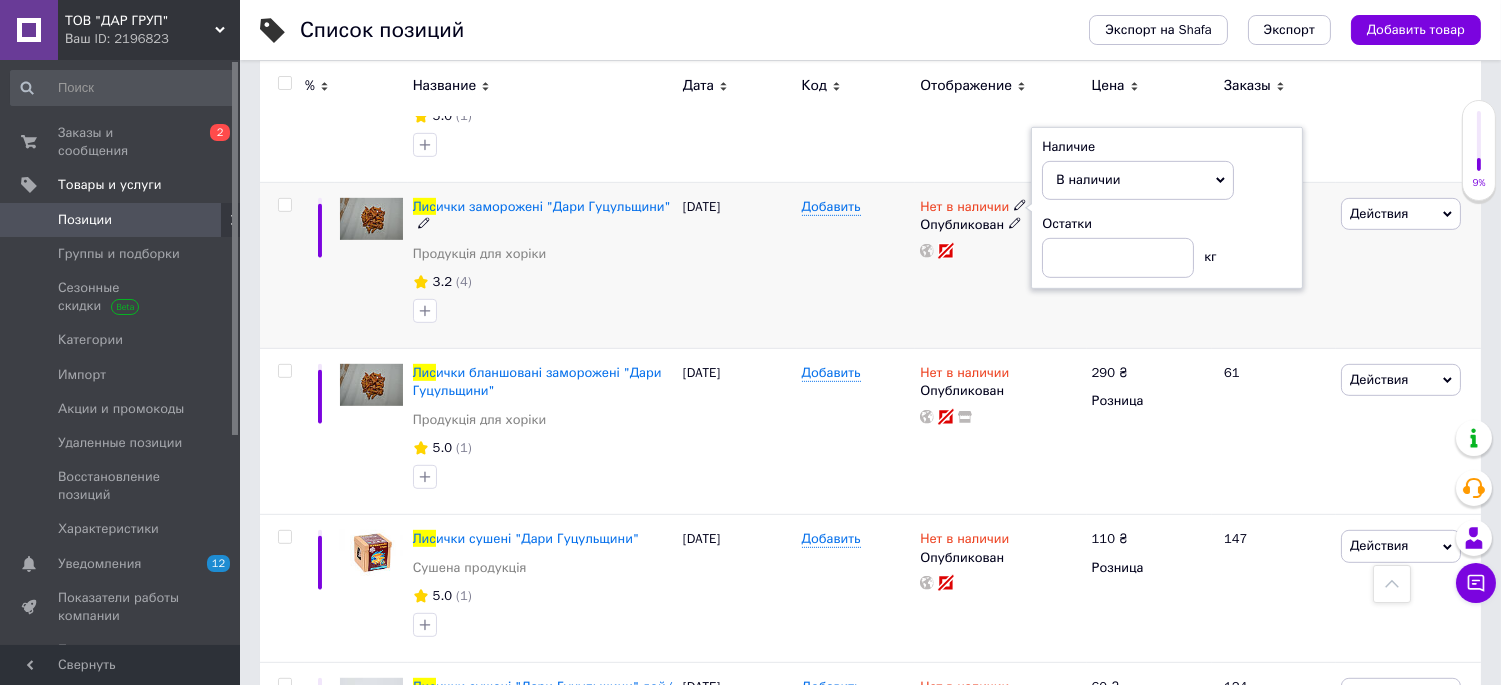 click on "Нет в наличии Наличие В наличии Нет в наличии Под заказ Готово к отправке Остатки кг Опубликован" at bounding box center (1000, 266) 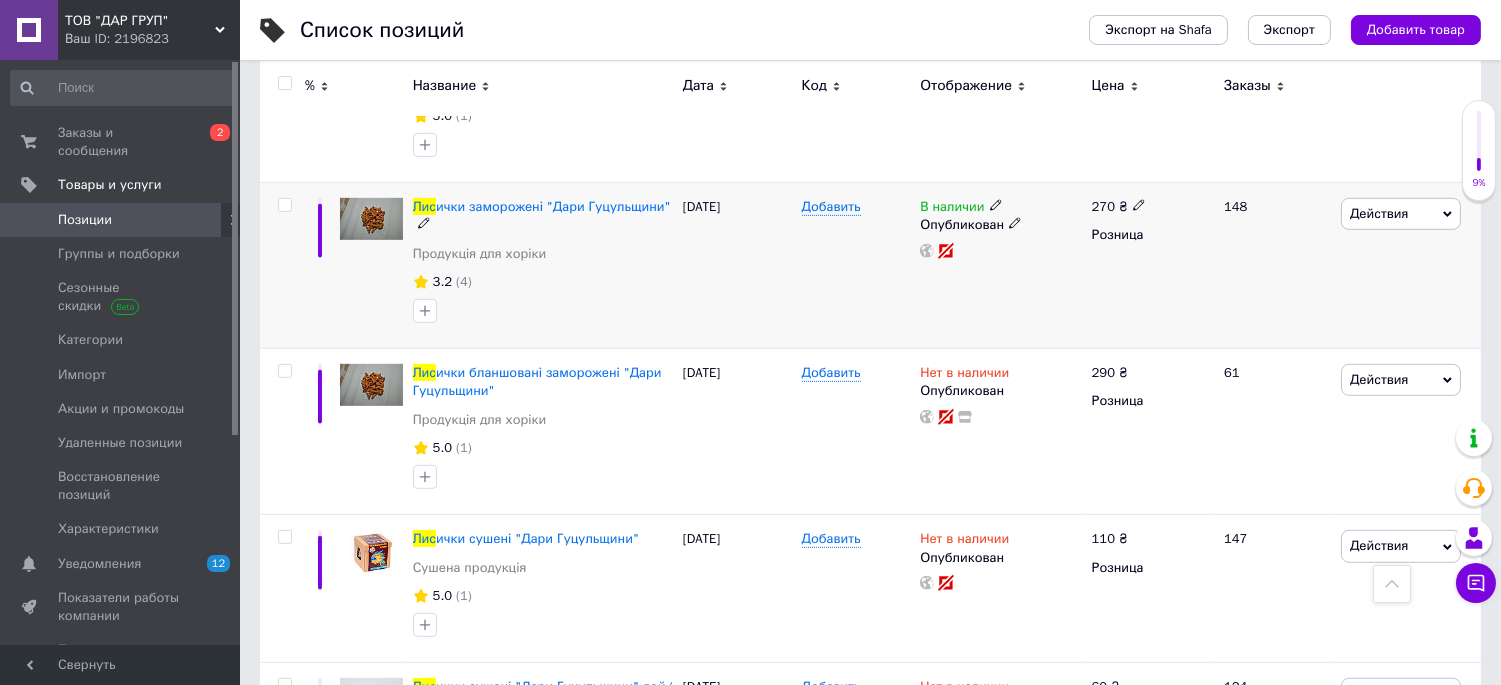 click 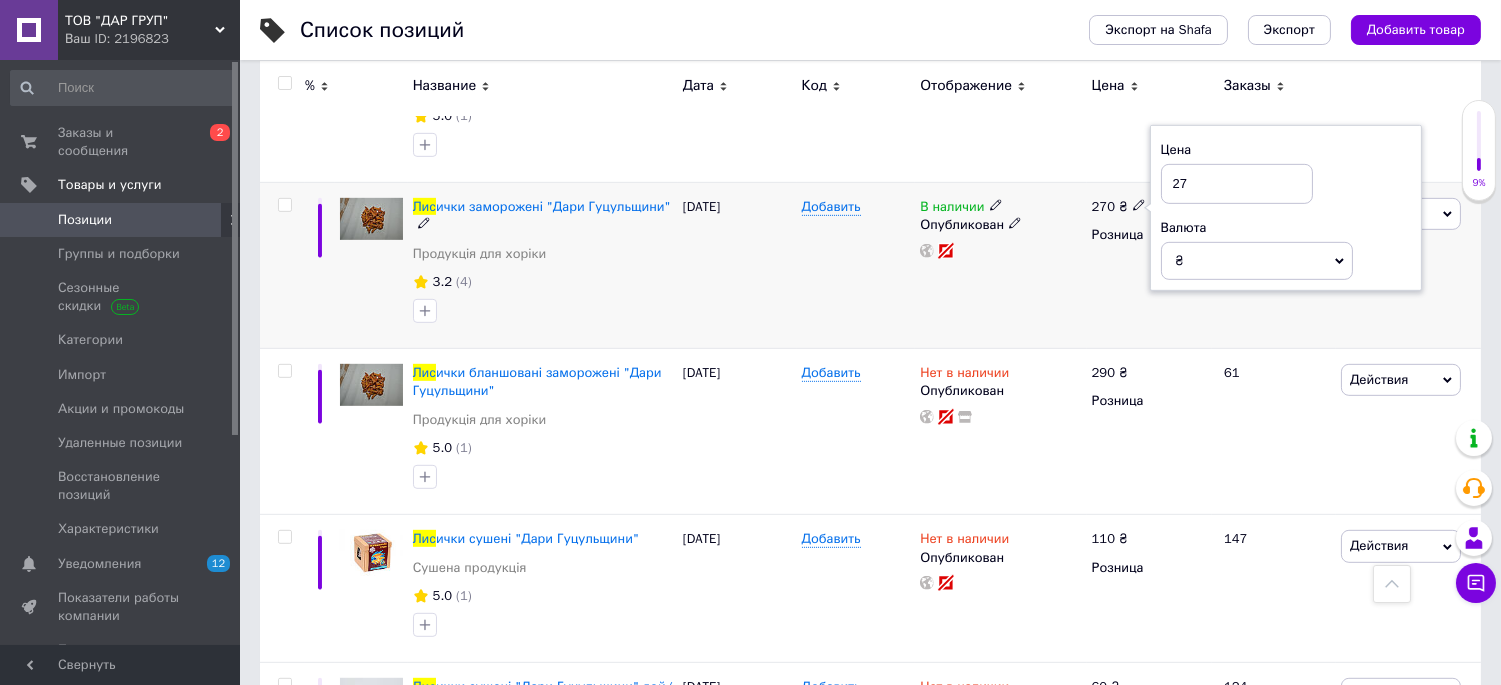 type on "2" 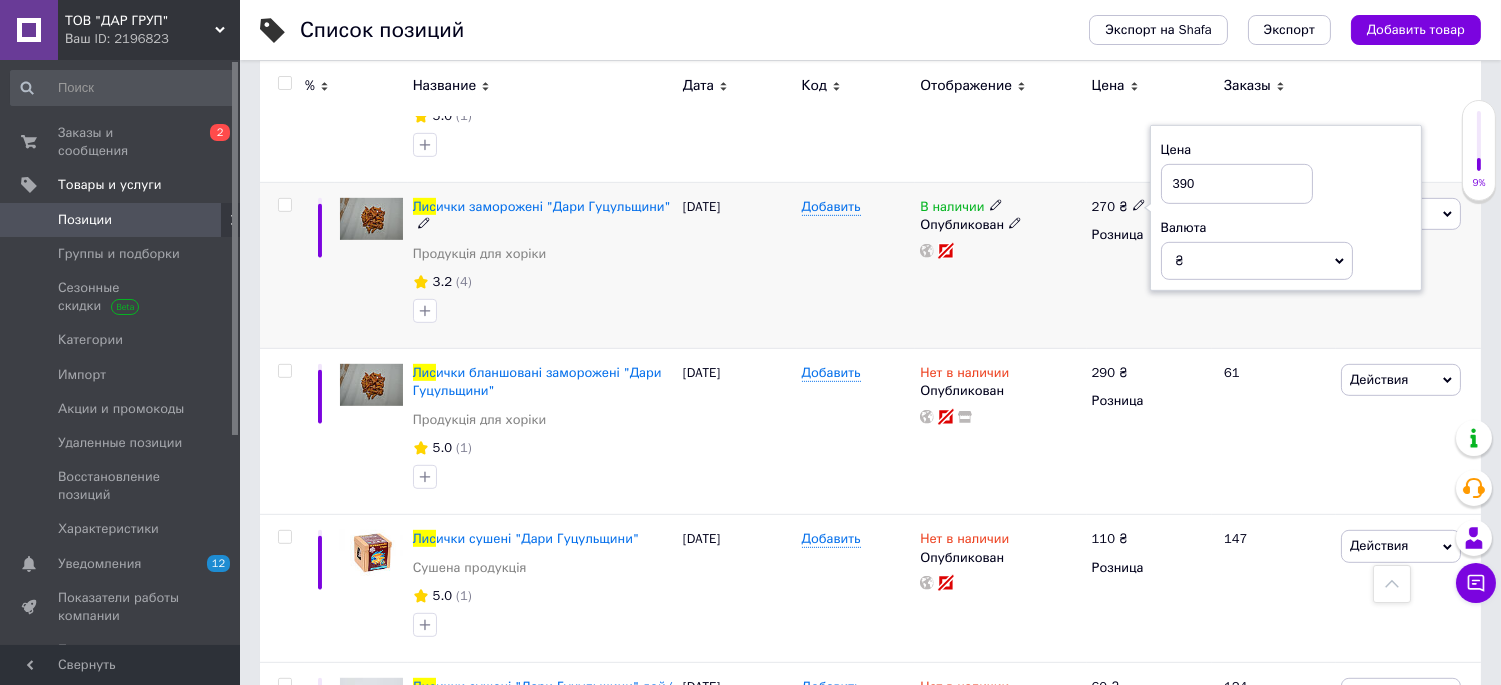 type on "390" 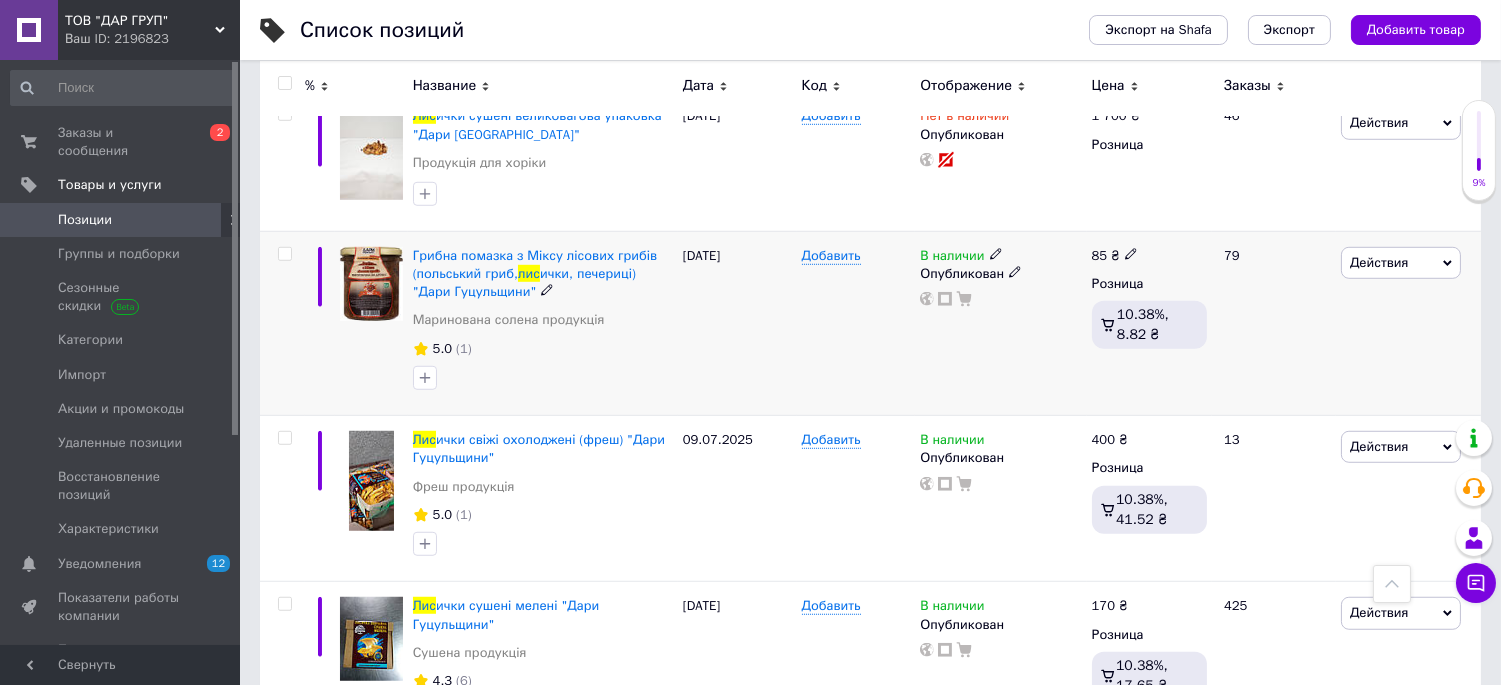 scroll, scrollTop: 2666, scrollLeft: 0, axis: vertical 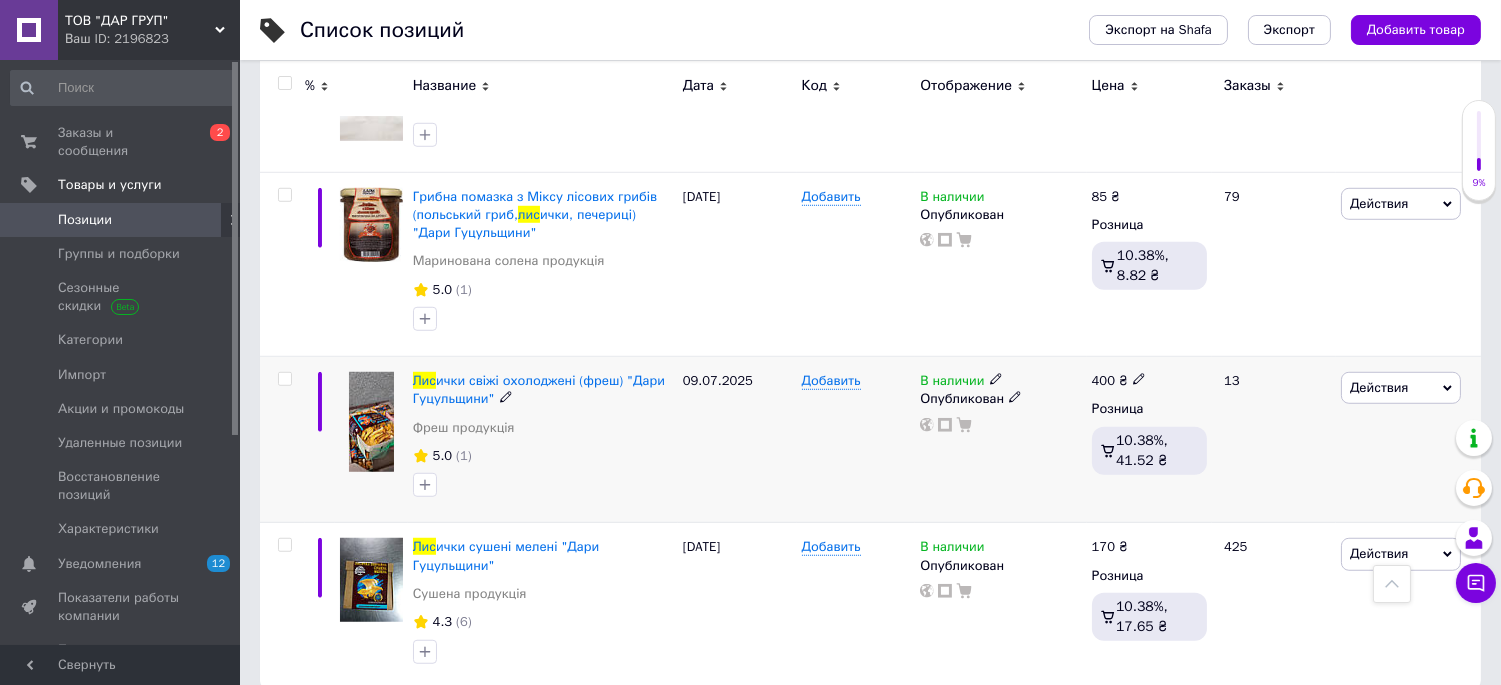 click 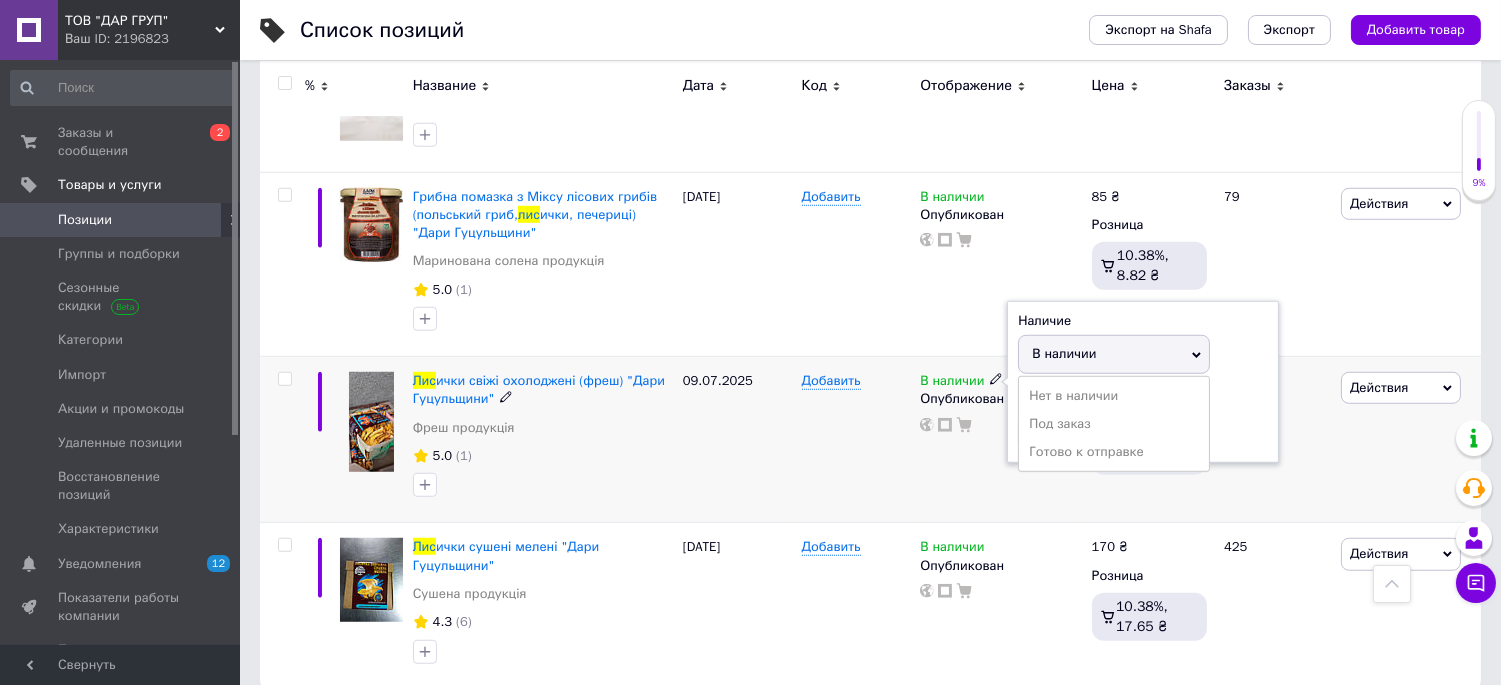 click on "Нет в наличии" at bounding box center [1114, 396] 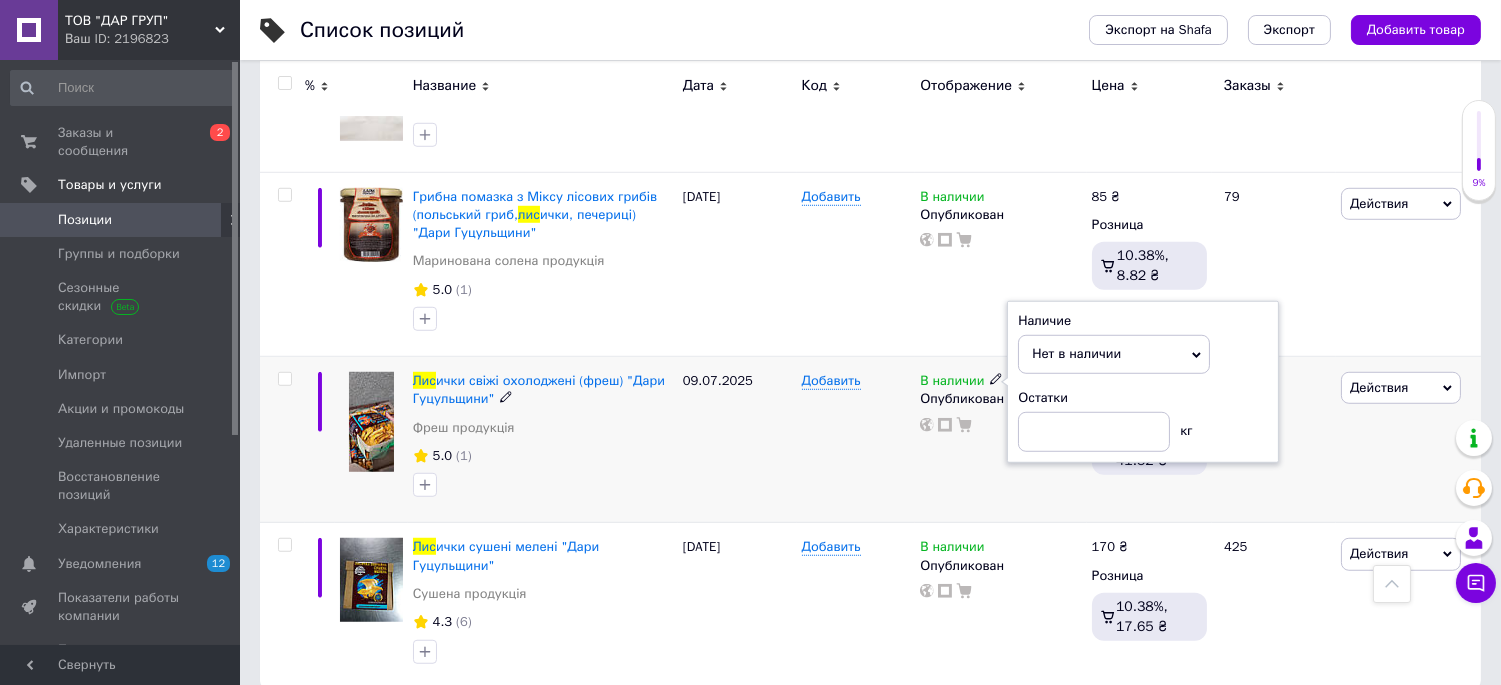 scroll, scrollTop: 2673, scrollLeft: 0, axis: vertical 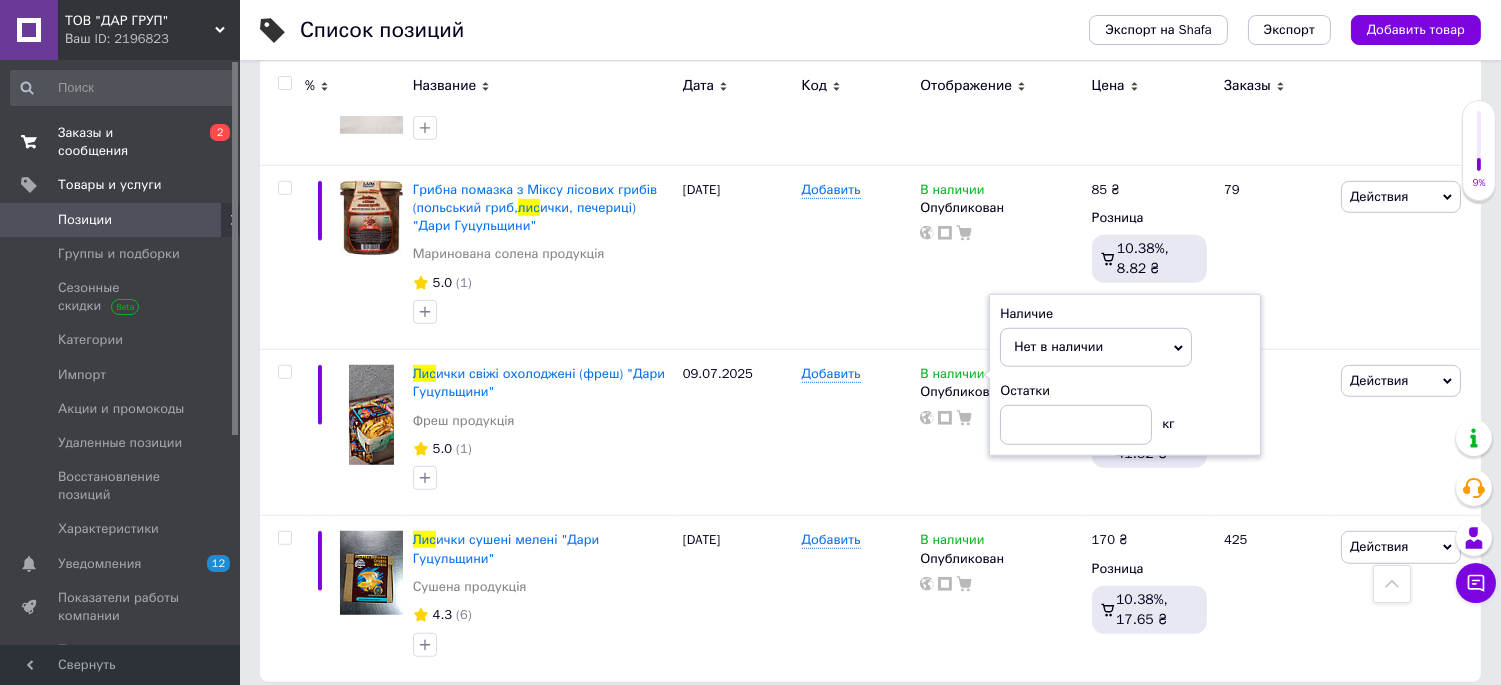 click on "Заказы и сообщения" at bounding box center (121, 142) 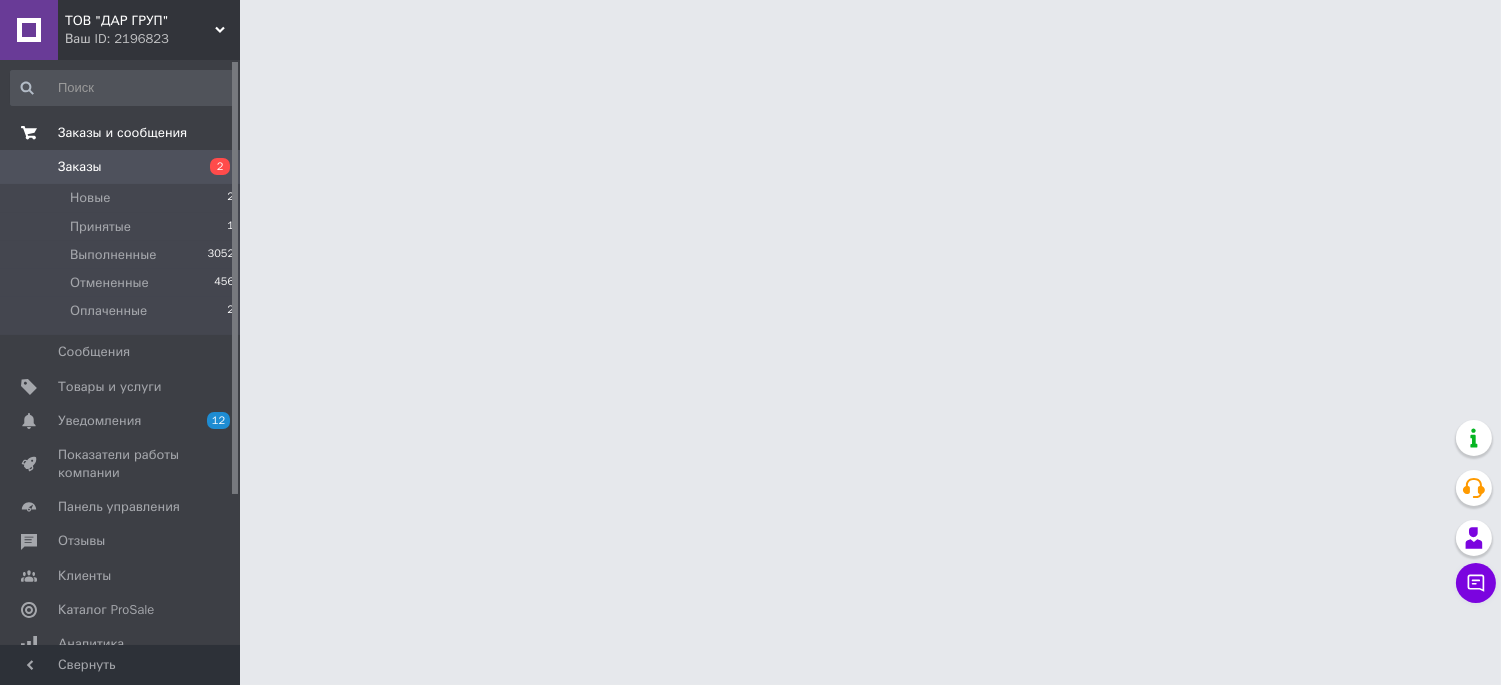 scroll, scrollTop: 0, scrollLeft: 0, axis: both 